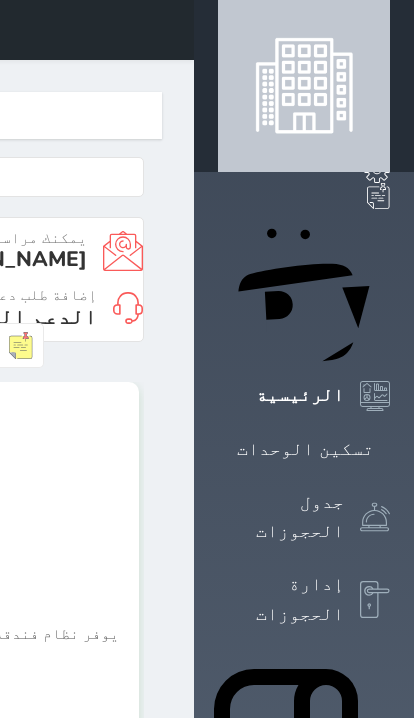 scroll, scrollTop: 0, scrollLeft: 0, axis: both 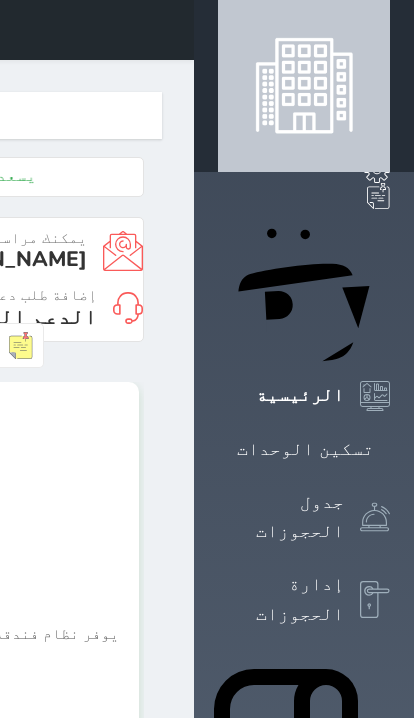 click on "إدارة الحجوزات" at bounding box center [281, 599] 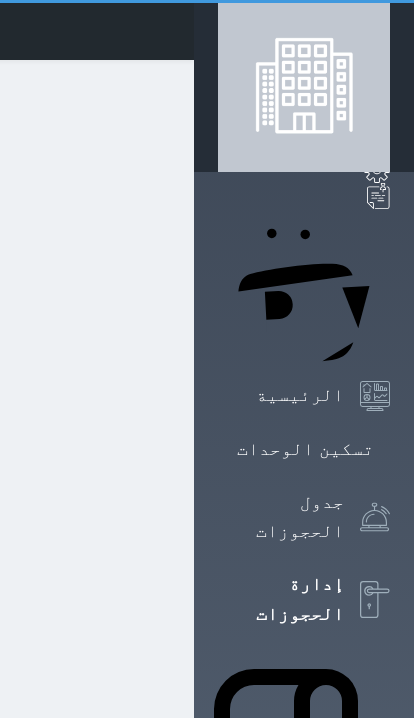 scroll, scrollTop: 0, scrollLeft: 0, axis: both 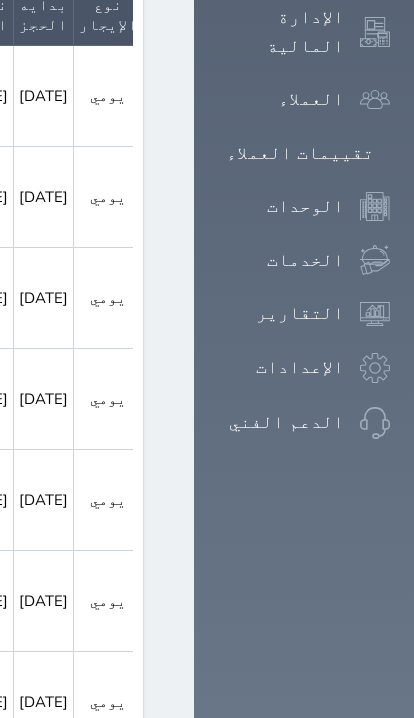 click 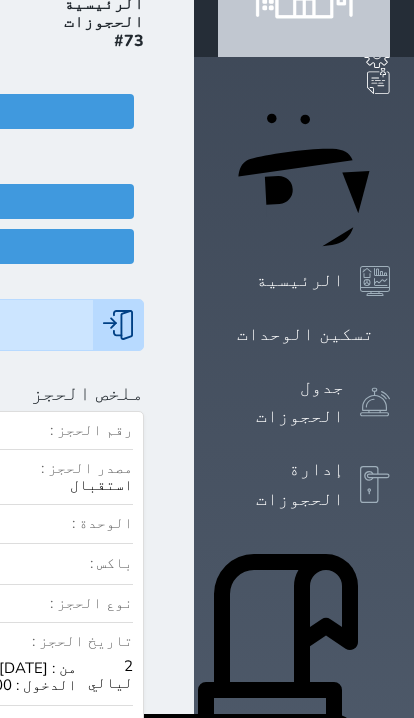 scroll, scrollTop: 116, scrollLeft: 0, axis: vertical 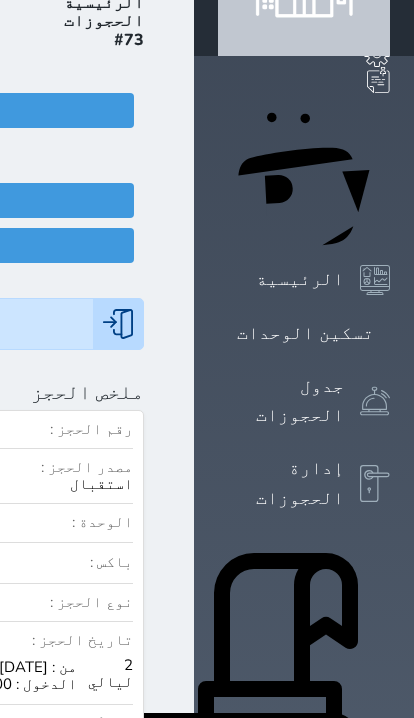 click at bounding box center (-804, 392) 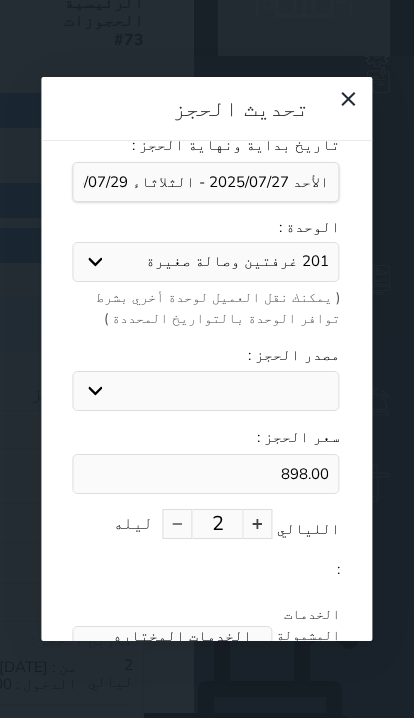 scroll, scrollTop: 97, scrollLeft: 0, axis: vertical 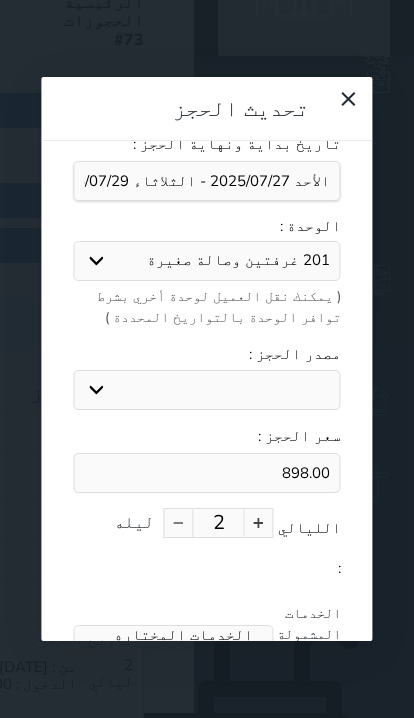 click at bounding box center [259, 523] 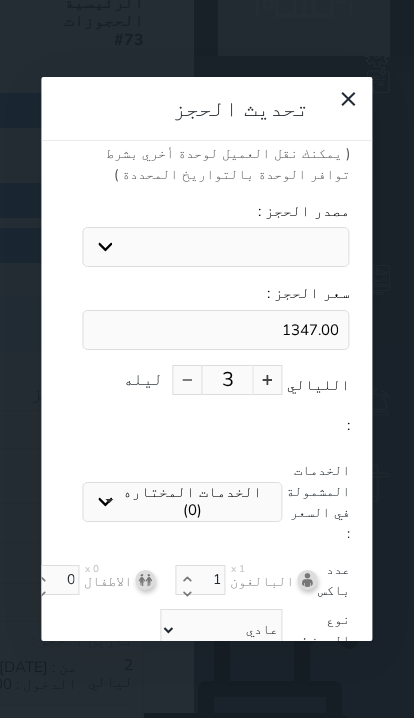 scroll, scrollTop: 239, scrollLeft: -9, axis: both 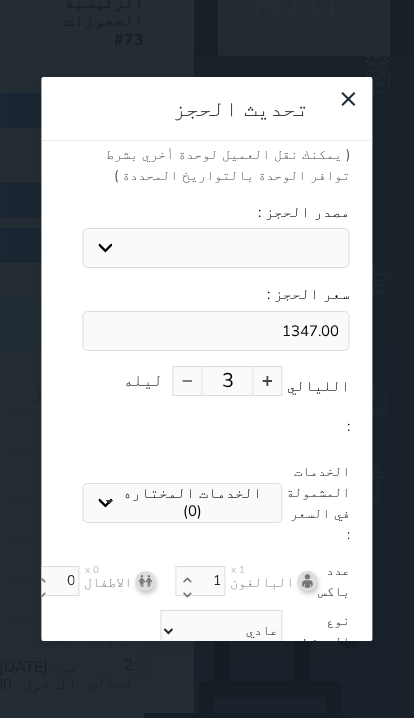 click on "تحديث الحجز" at bounding box center (215, 677) 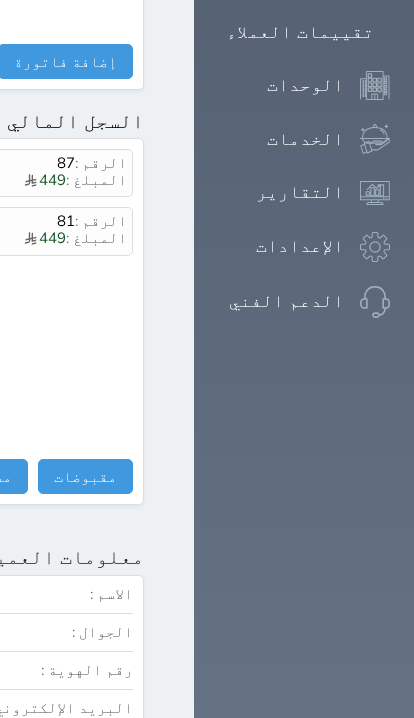 scroll, scrollTop: 1302, scrollLeft: 0, axis: vertical 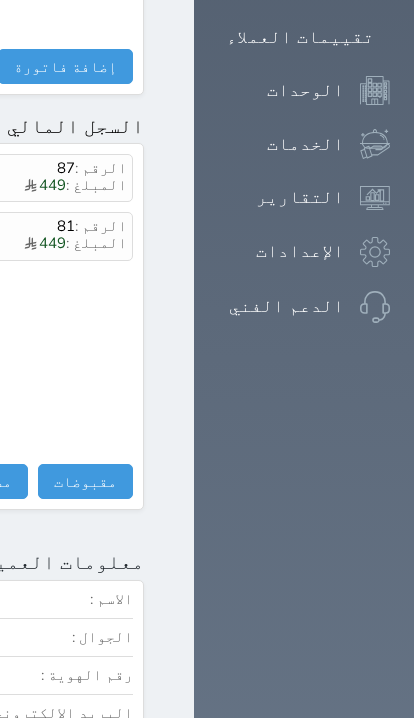 click on "مقبوضات" at bounding box center [85, 481] 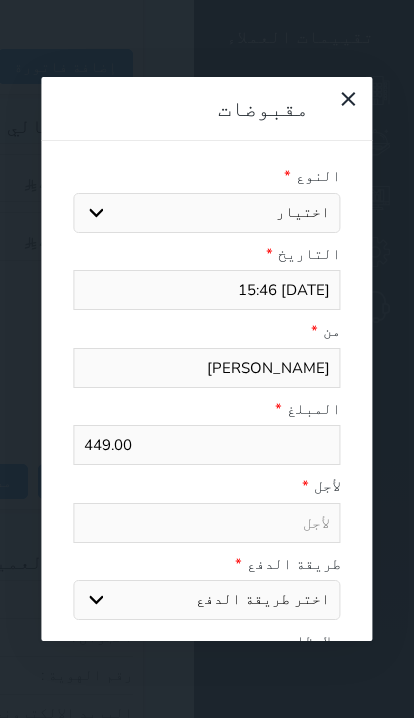 select 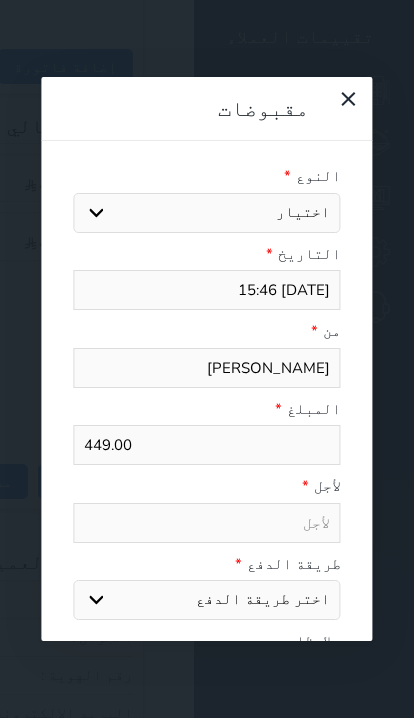 select 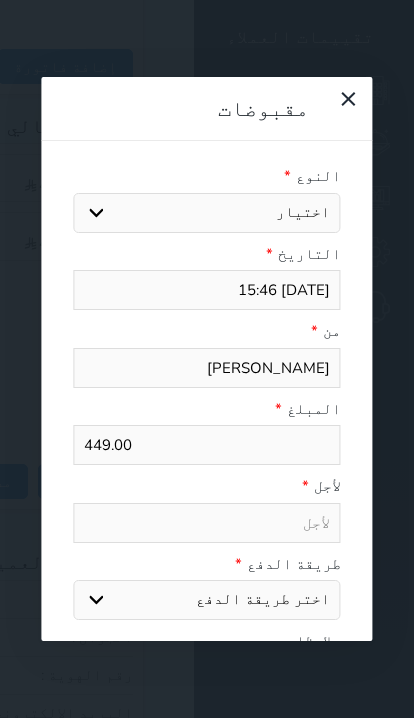 select on "bank-transfer" 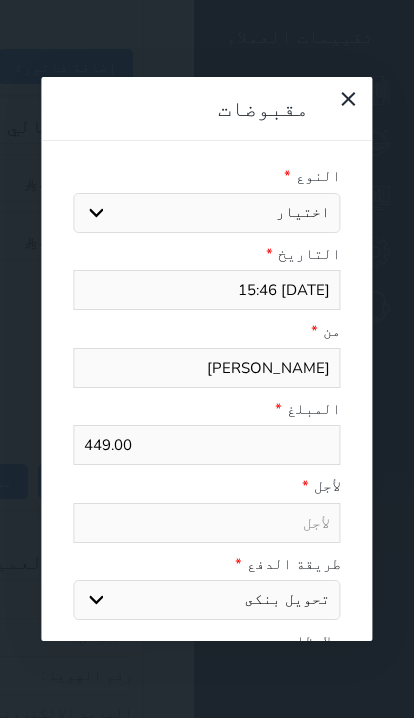 select 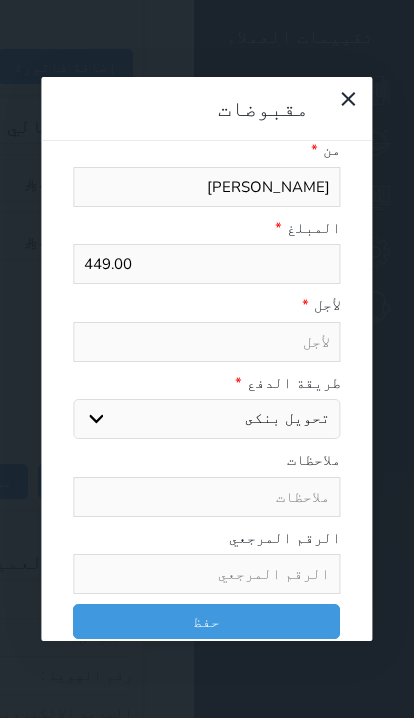 scroll, scrollTop: 181, scrollLeft: 0, axis: vertical 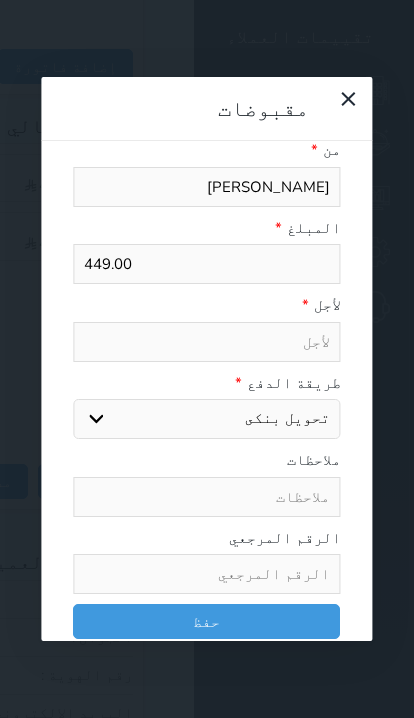 click at bounding box center (206, 497) 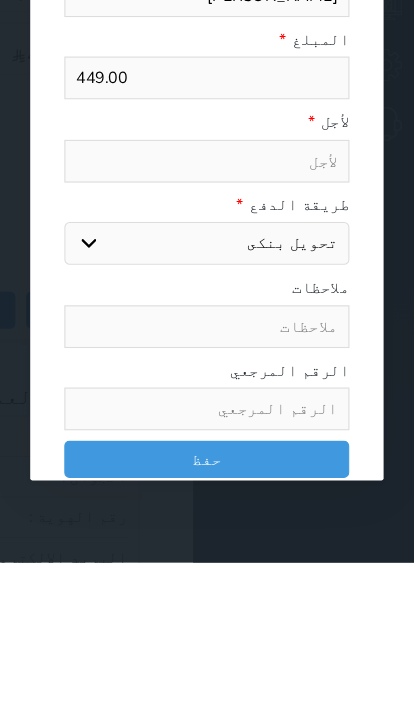 type on "ب" 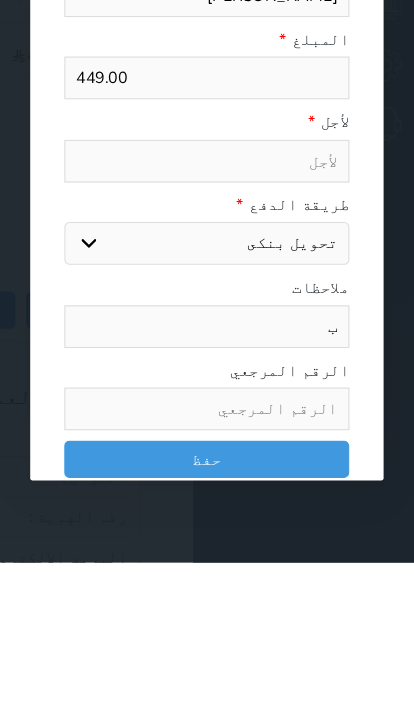 select 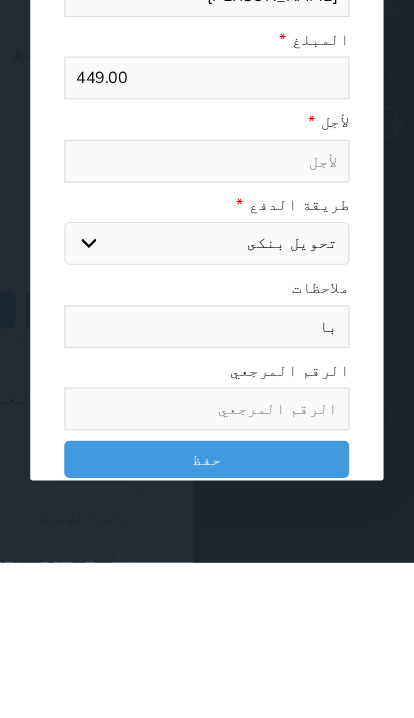 select 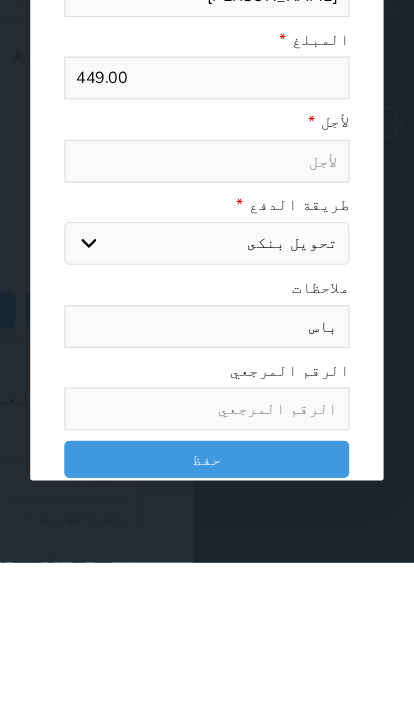 type on "با" 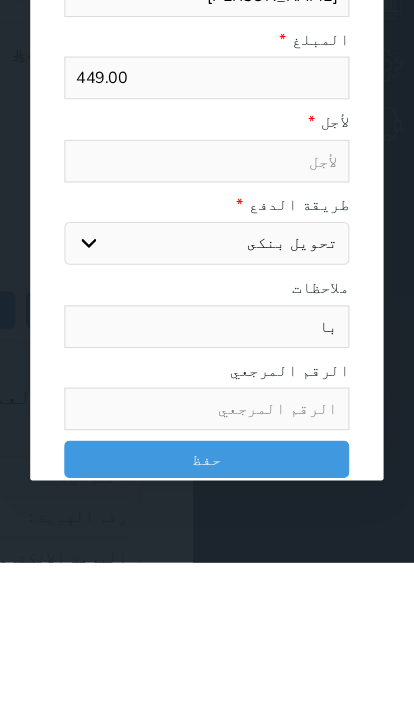 select 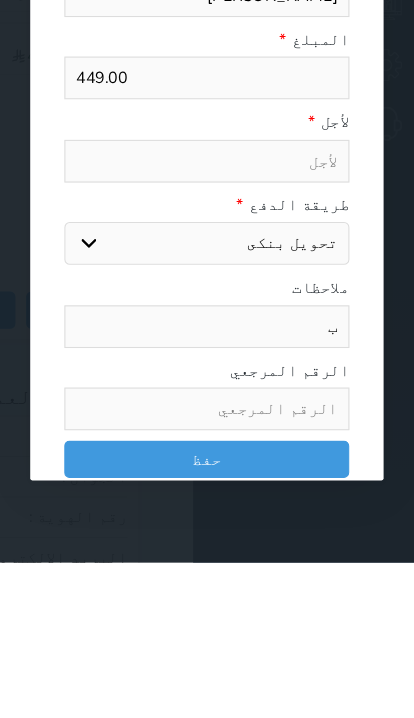 select 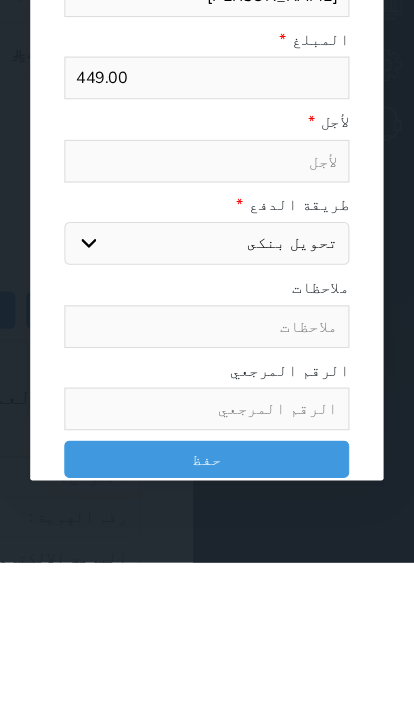 select 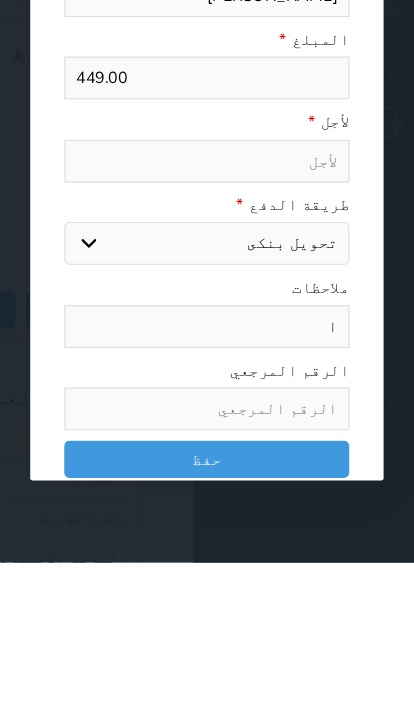 select 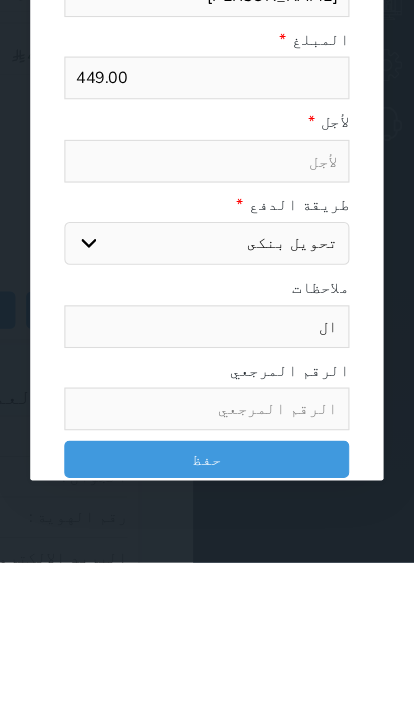 select 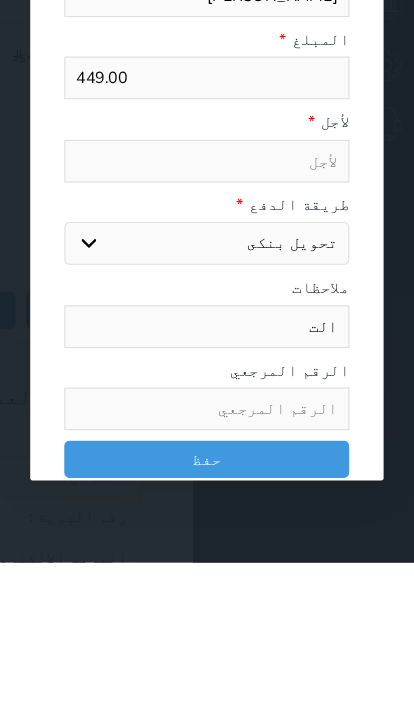 select 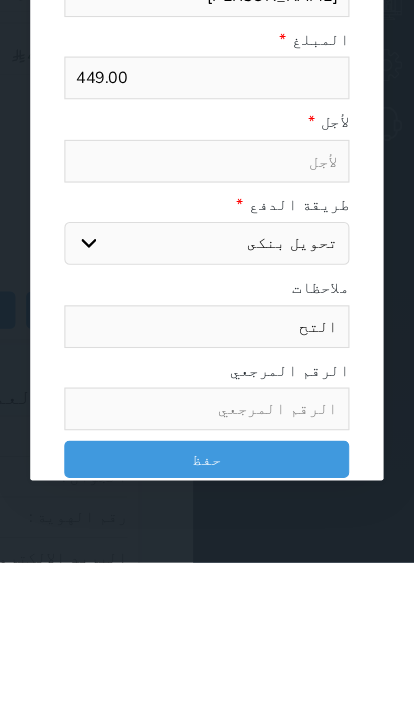 select 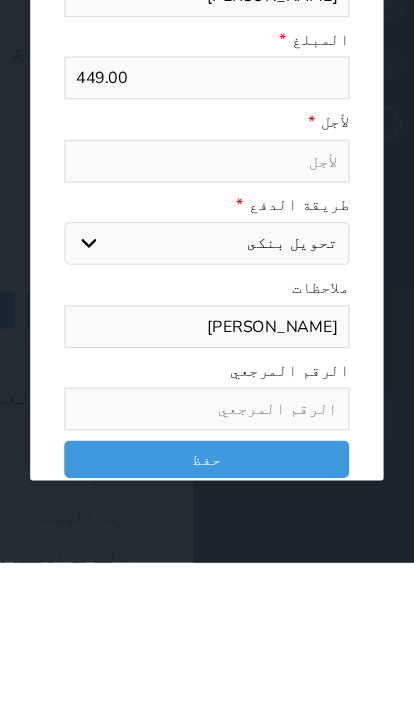 type on "التحوي" 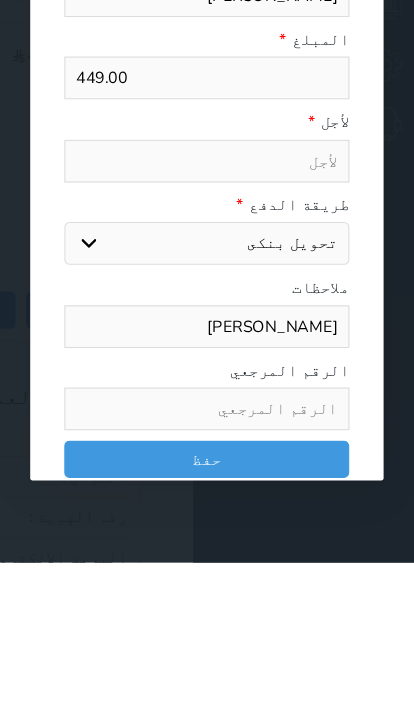 select 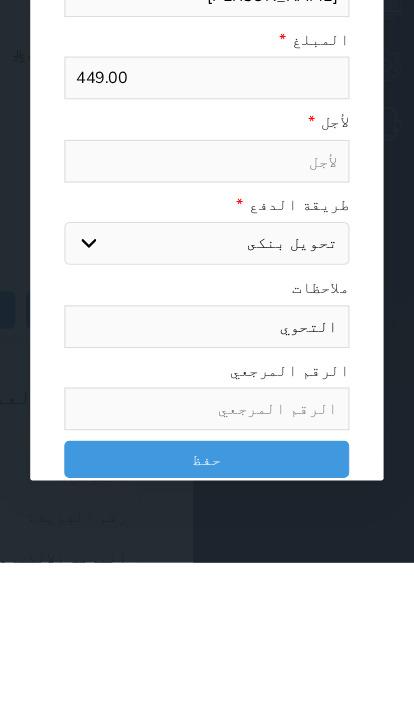 type on "التحويل" 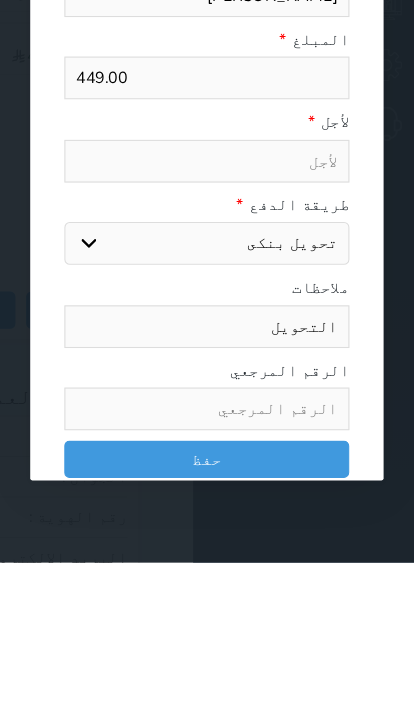 select 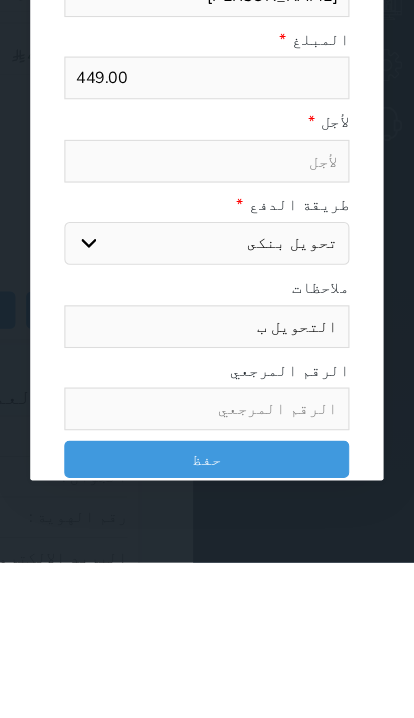 type on "التحويل با" 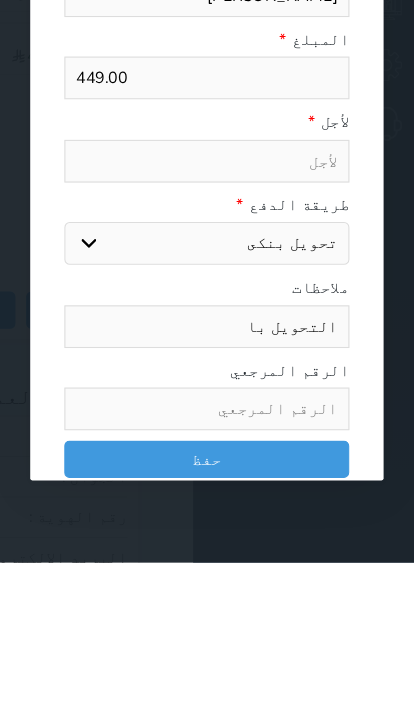 select 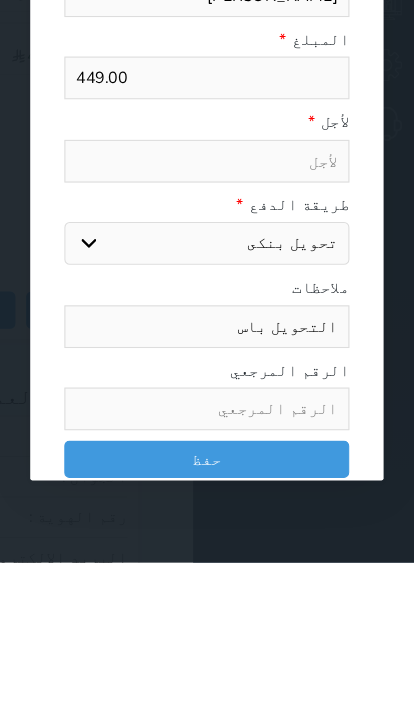 select 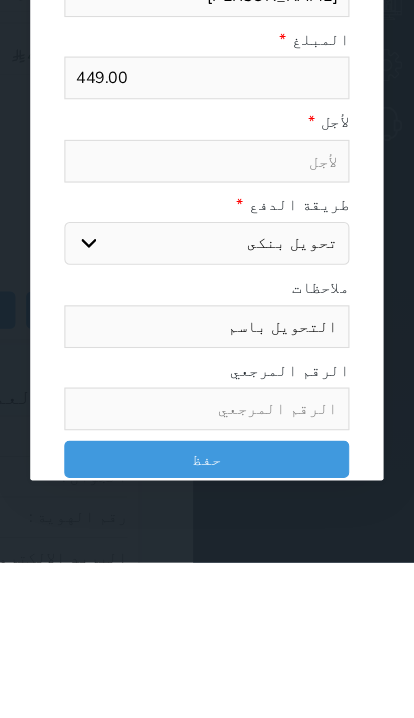 type on "التحويل باسم" 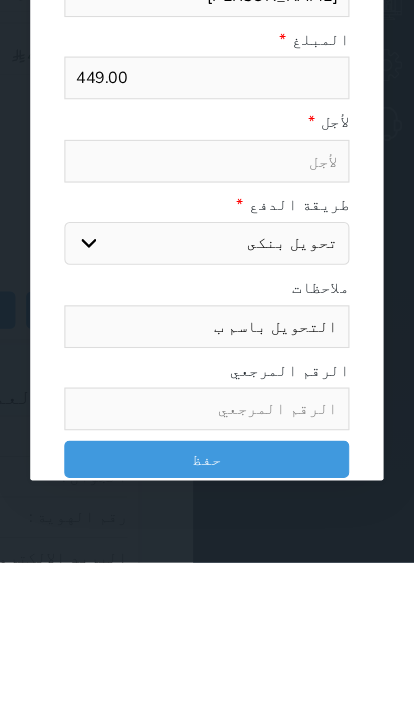 select 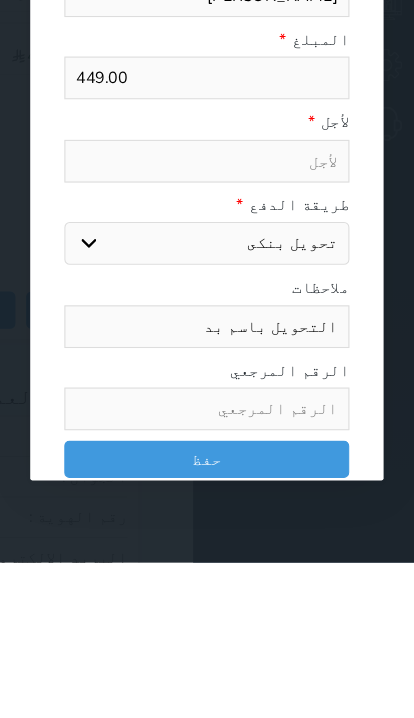 select 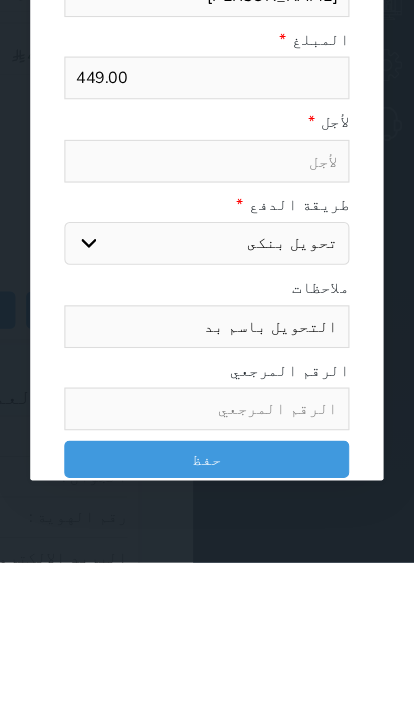 type on "التحويل باسم [PERSON_NAME]" 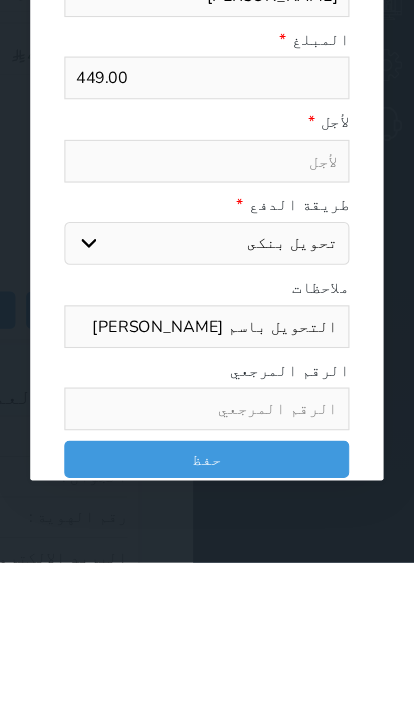 select 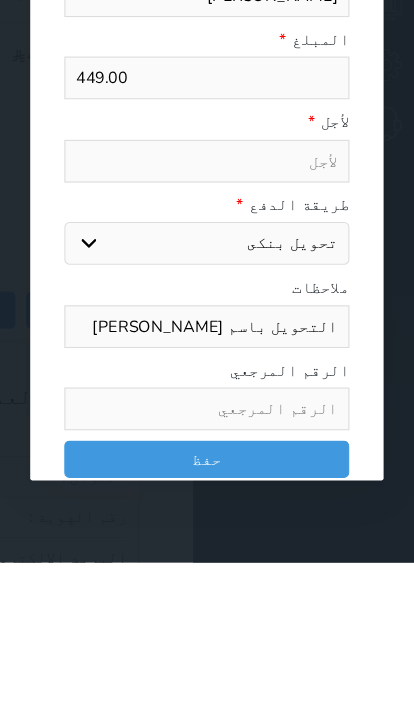 type on "التحويل باسم [PERSON_NAME]" 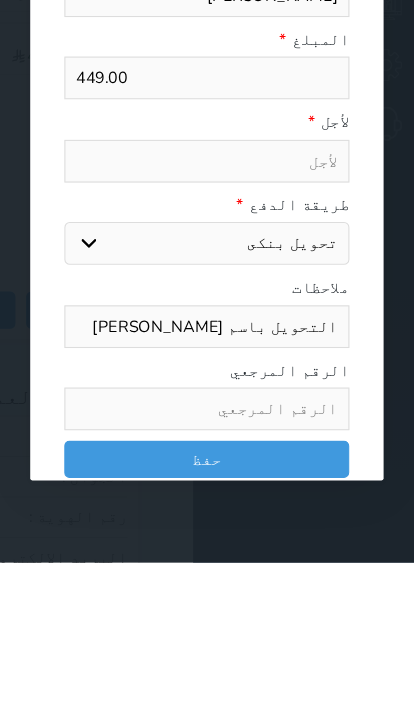 select 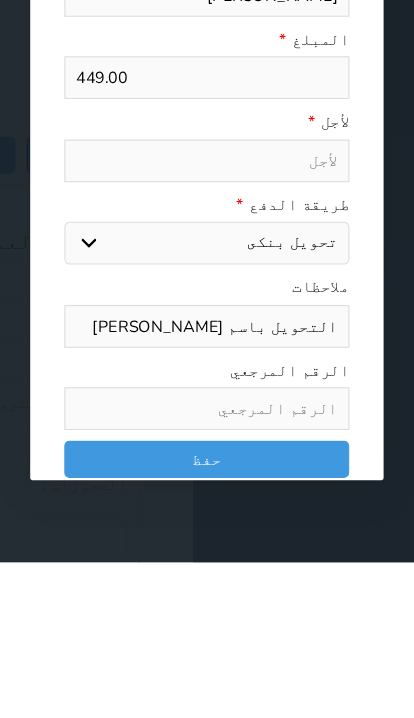 type on "التحويل باسم [PERSON_NAME]" 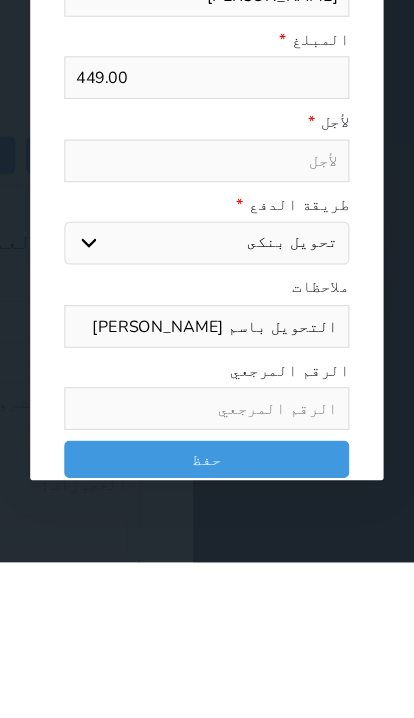 select 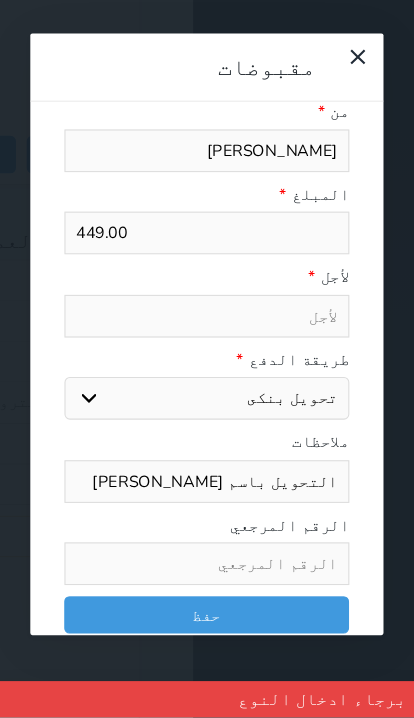 scroll, scrollTop: 1594, scrollLeft: 0, axis: vertical 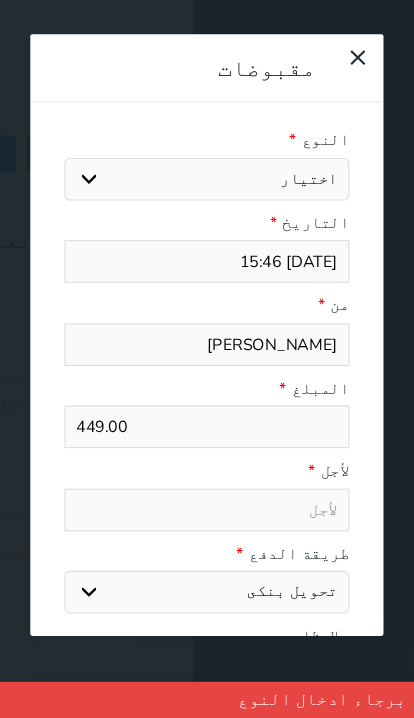 click on "اختيار   مقبوضات عامة قيمة إيجار فواتير تامين عربون لا ينطبق آخر مغسلة واي فاي - الإنترنت مواقف السيارات طعام الأغذية والمشروبات مشروبات المشروبات الباردة المشروبات الساخنة الإفطار غداء عشاء مخبز و كعك حمام سباحة الصالة الرياضية سبا و خدمات الجمال اختيار وإسقاط (خدمات النقل) ميني بار كابل - تلفزيون سرير إضافي تصفيف الشعر التسوق خدمات الجولات السياحية المنظمة خدمات الدليل السياحي" at bounding box center [206, 213] 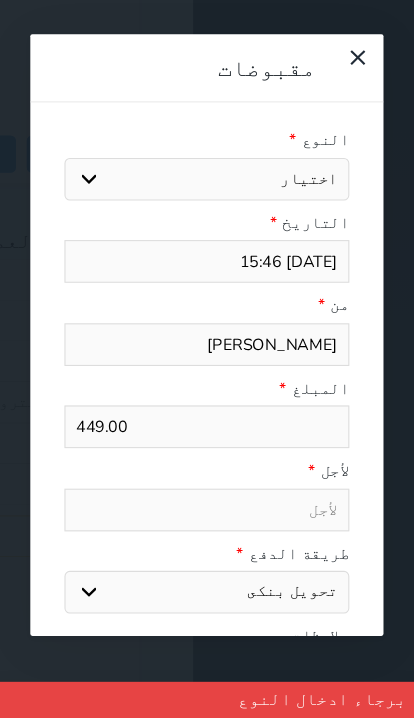 select on "161908" 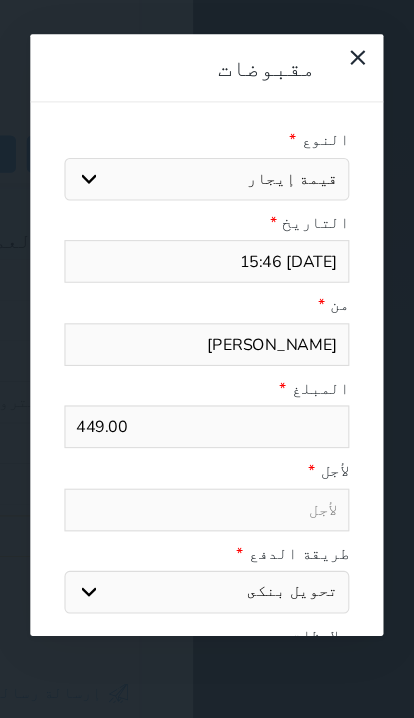 type on "قيمة إيجار - الوحدة - 201" 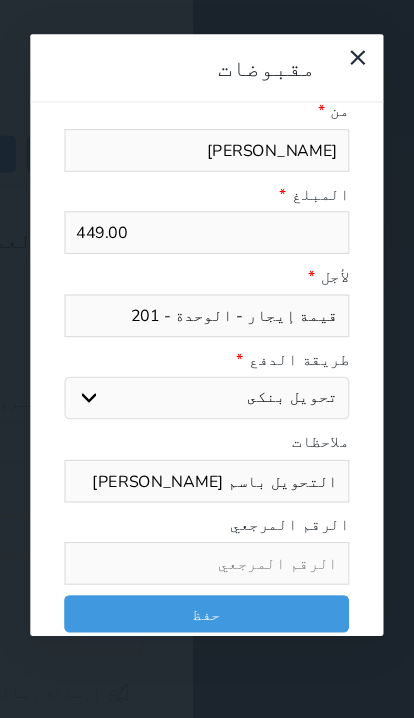 scroll, scrollTop: 181, scrollLeft: 0, axis: vertical 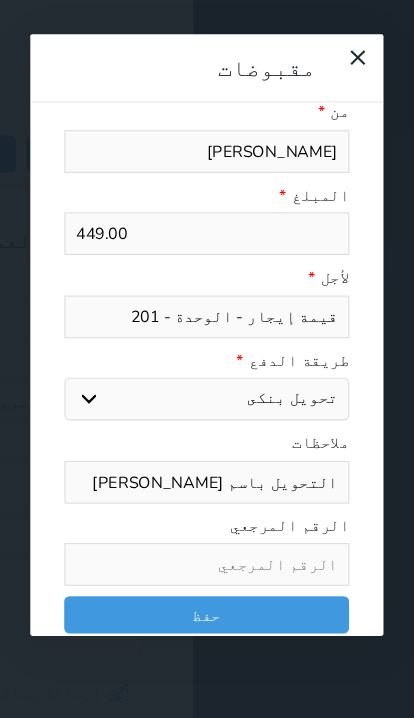 click on "حفظ" at bounding box center (206, 621) 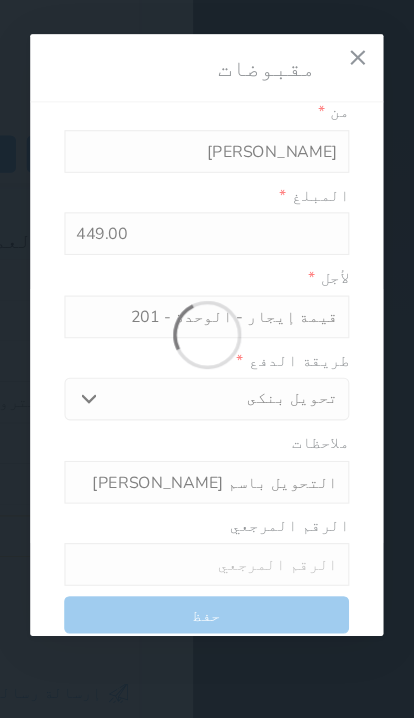 select 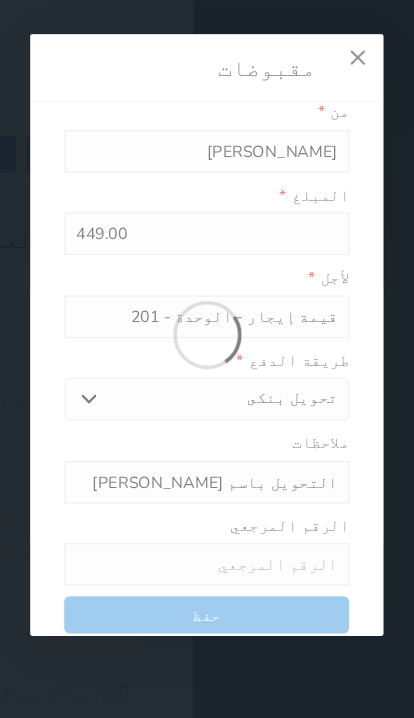 type 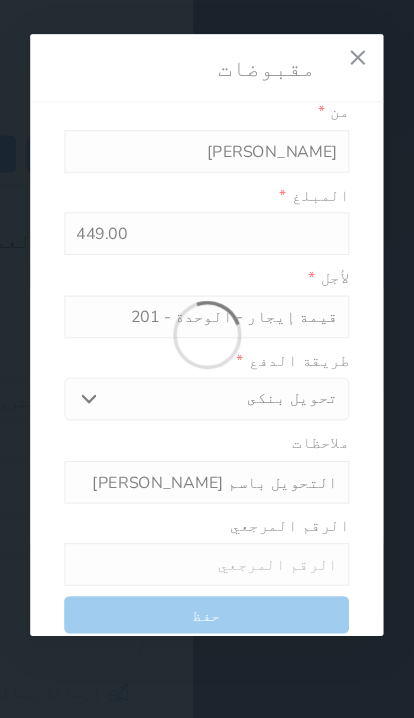 type on "0" 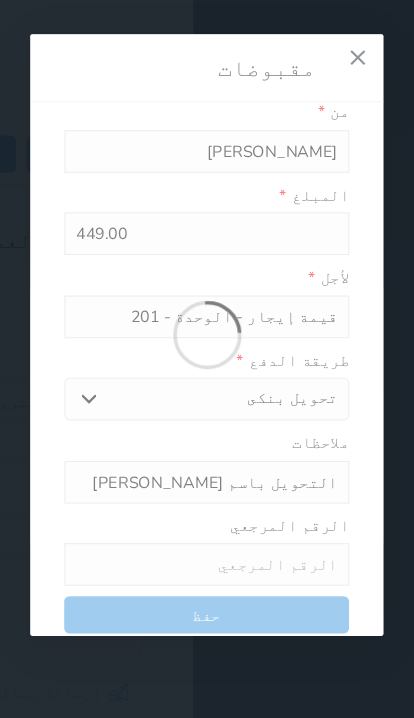 select 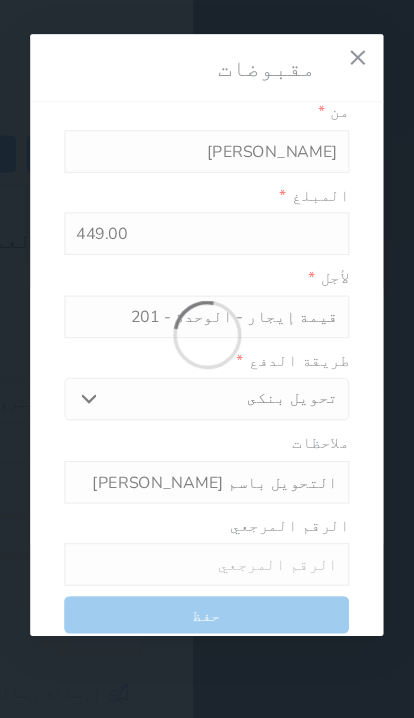 type on "0" 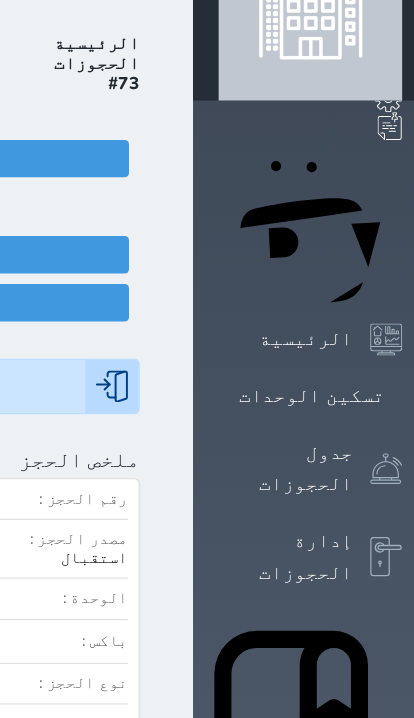 scroll, scrollTop: 0, scrollLeft: 0, axis: both 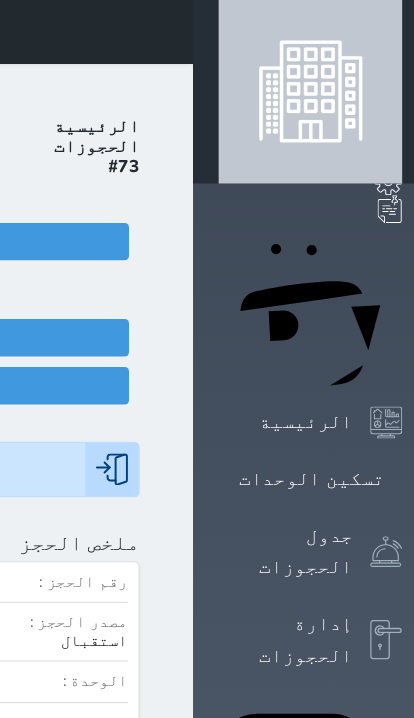 click on "[PERSON_NAME]" at bounding box center [-789, 30] 